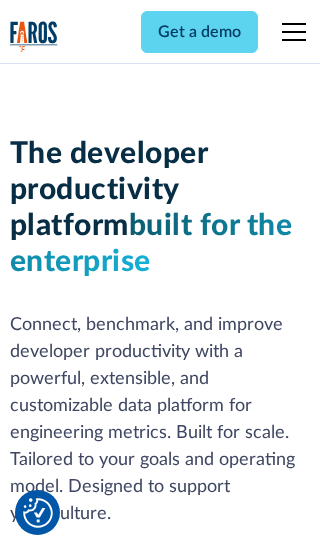 scroll, scrollTop: 0, scrollLeft: 0, axis: both 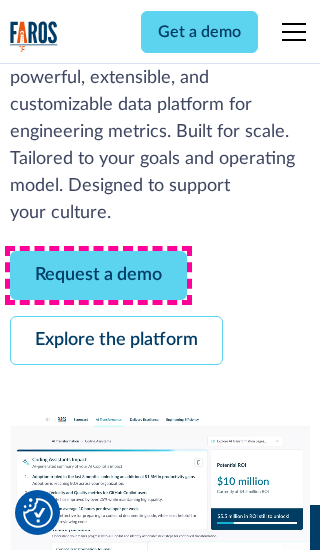 click on "Request a demo" at bounding box center [98, 275] 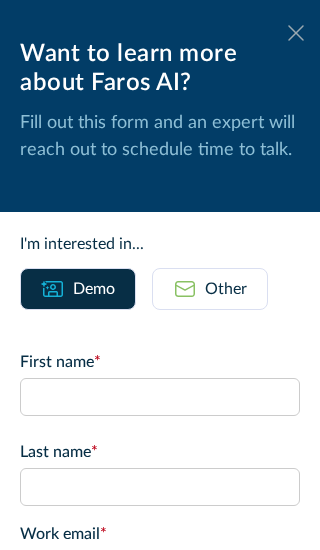 click 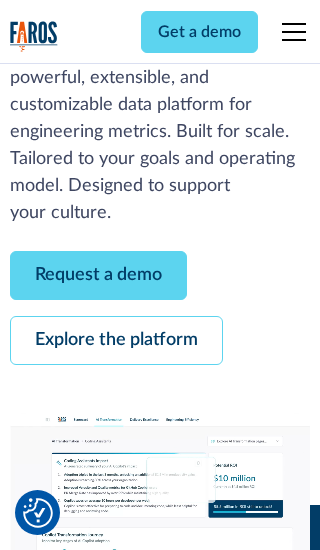 scroll, scrollTop: 366, scrollLeft: 0, axis: vertical 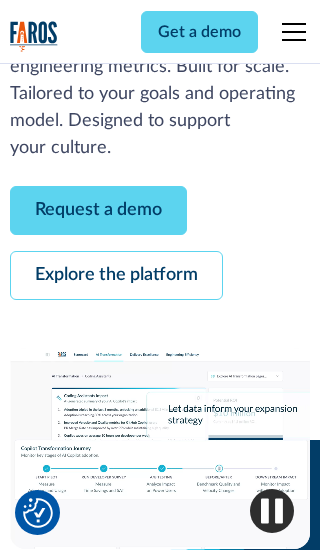click on "Explore the platform" at bounding box center (116, 275) 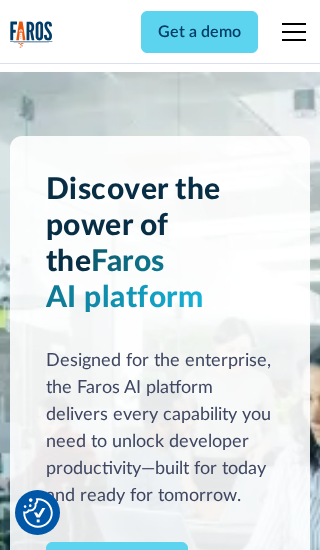 scroll, scrollTop: 0, scrollLeft: 0, axis: both 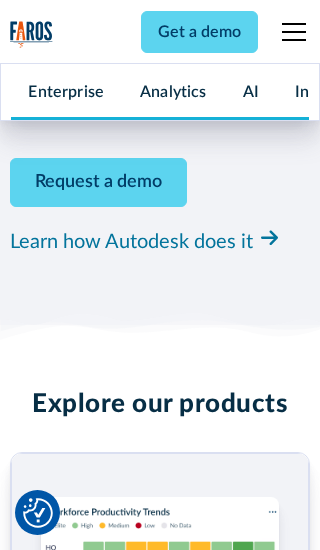 click on "Pricing" at bounding box center [34, 2462] 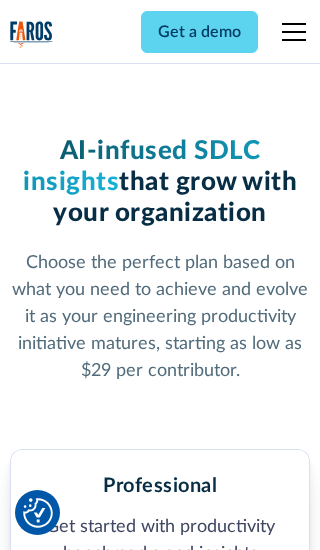 scroll, scrollTop: 0, scrollLeft: 0, axis: both 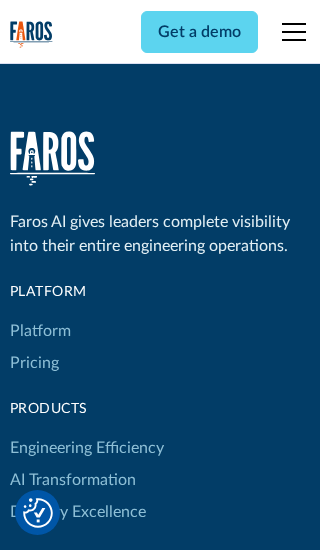 click on "Platform" at bounding box center [40, 331] 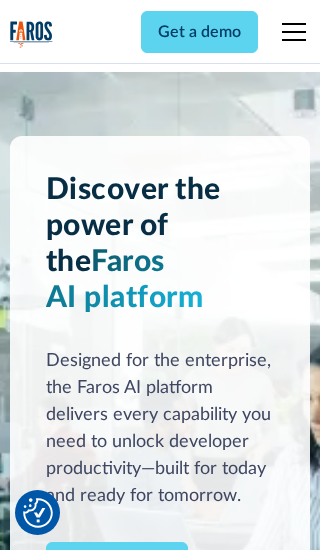scroll, scrollTop: 0, scrollLeft: 0, axis: both 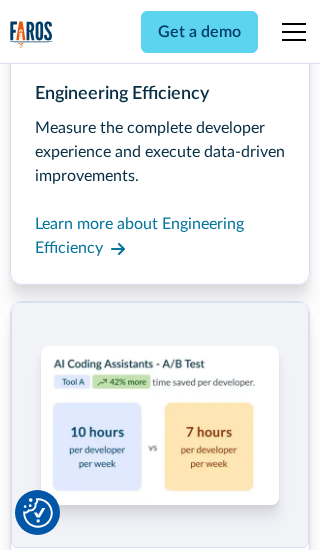 click on "Coding Assistant Impact" at bounding box center [95, 2431] 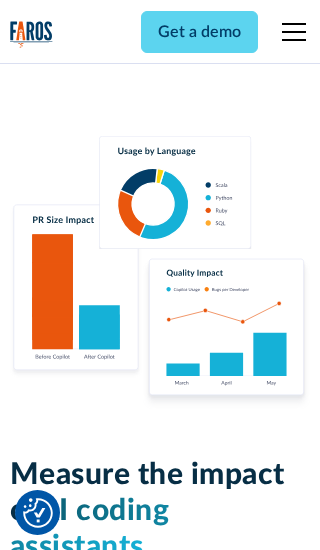 scroll, scrollTop: 0, scrollLeft: 0, axis: both 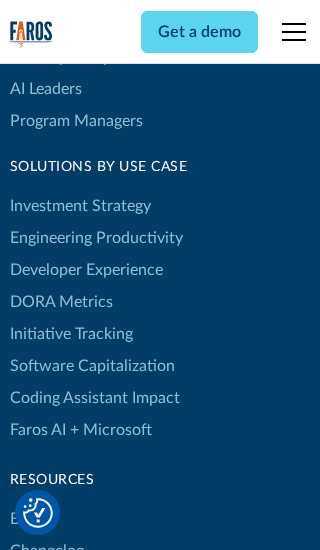 click on "DORA Metrics" at bounding box center (61, 302) 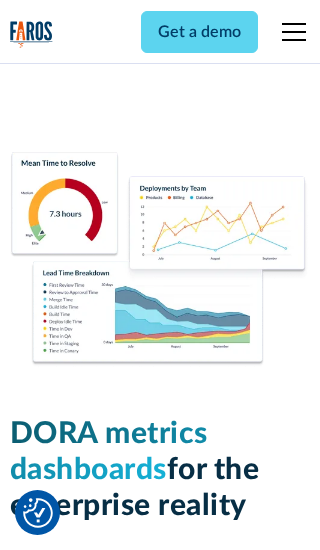 scroll, scrollTop: 0, scrollLeft: 0, axis: both 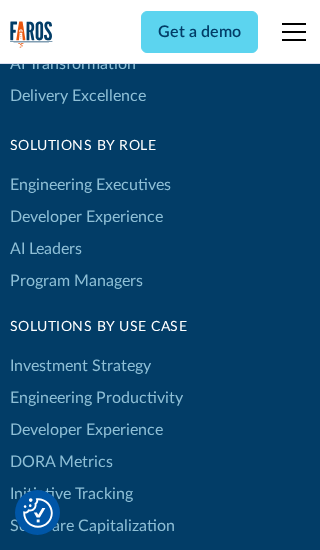 click on "Blog" at bounding box center (25, 679) 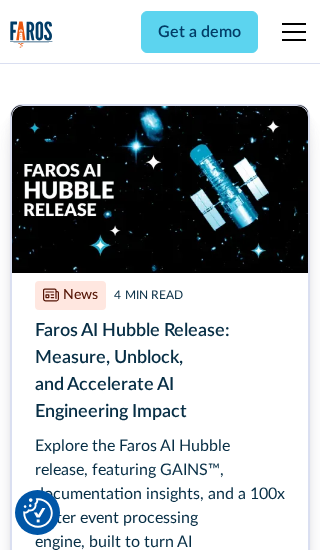 scroll, scrollTop: 0, scrollLeft: 0, axis: both 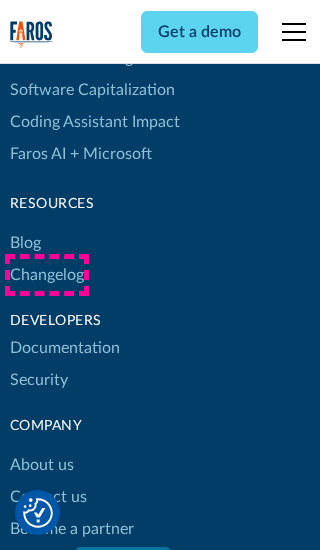 click on "Changelog" at bounding box center [47, 275] 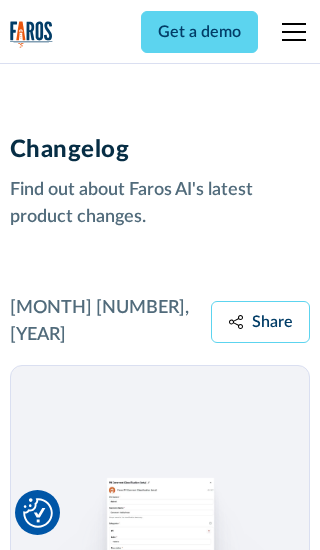 scroll, scrollTop: 0, scrollLeft: 0, axis: both 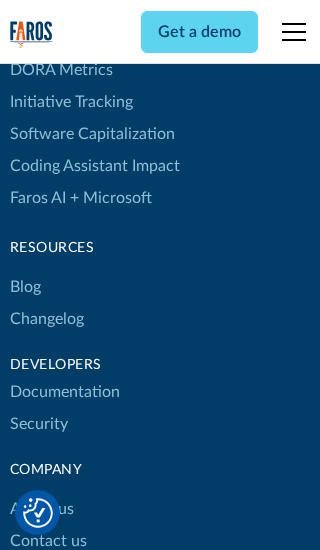 click on "About us" at bounding box center (42, 509) 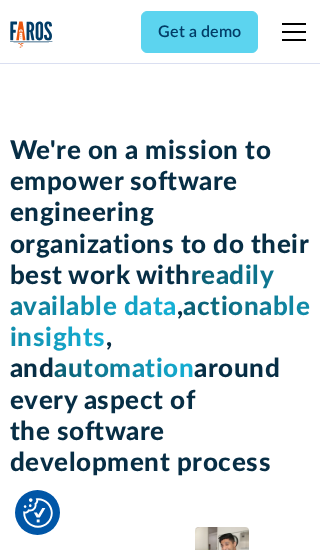 scroll, scrollTop: 0, scrollLeft: 0, axis: both 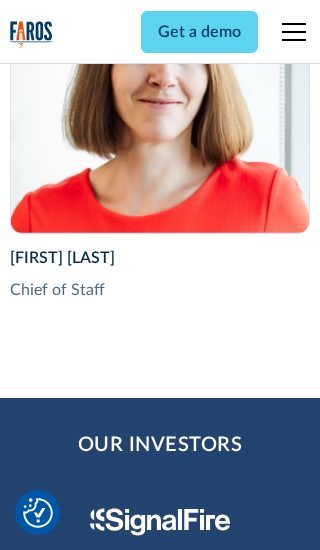 click on "Contact us" at bounding box center [48, 2829] 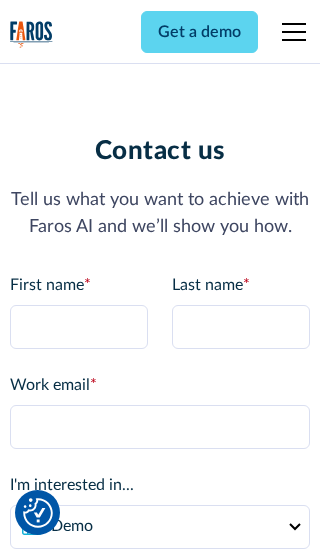 scroll, scrollTop: 0, scrollLeft: 0, axis: both 